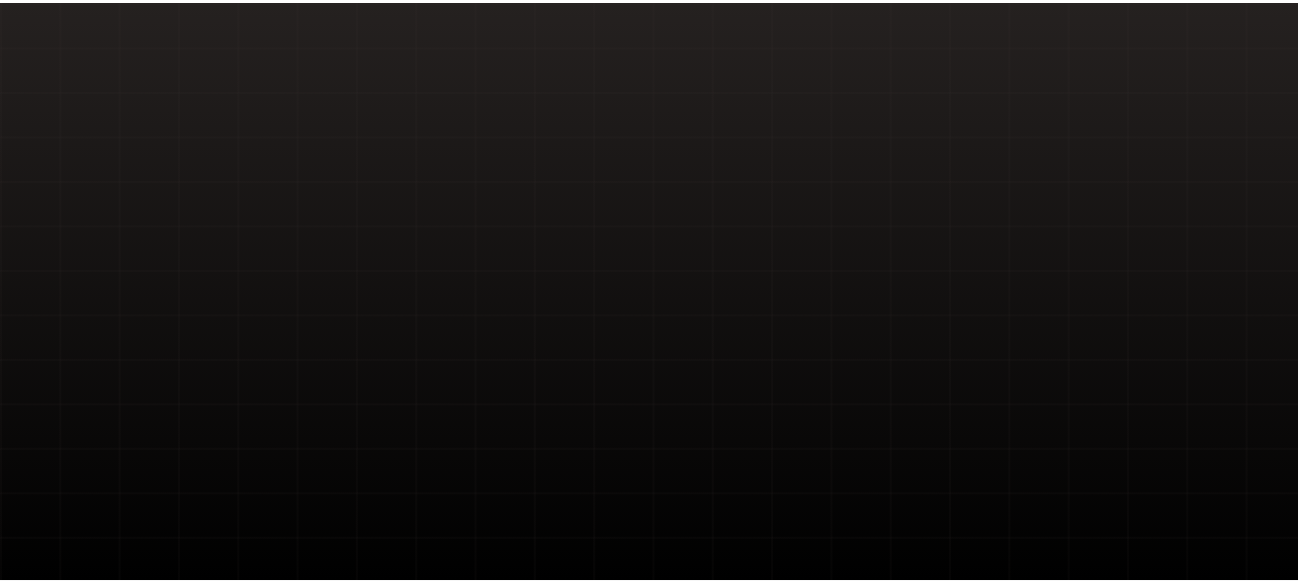 scroll, scrollTop: 0, scrollLeft: 0, axis: both 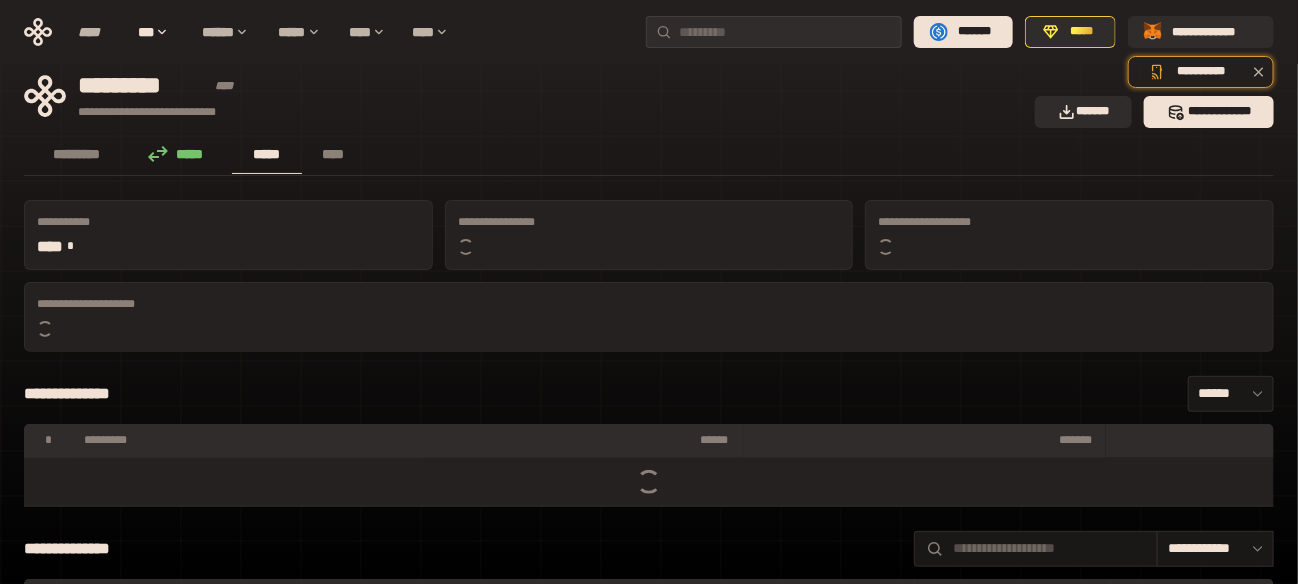 click on "********* ***** ***** ****" at bounding box center (649, 156) 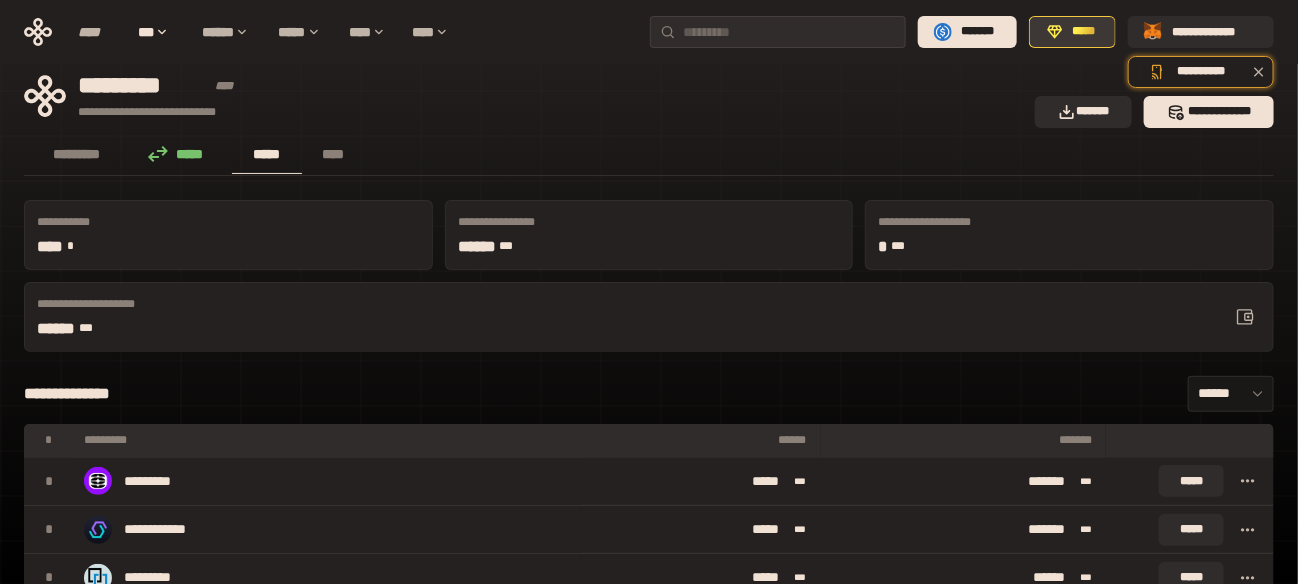 click on "*****" at bounding box center (1084, 32) 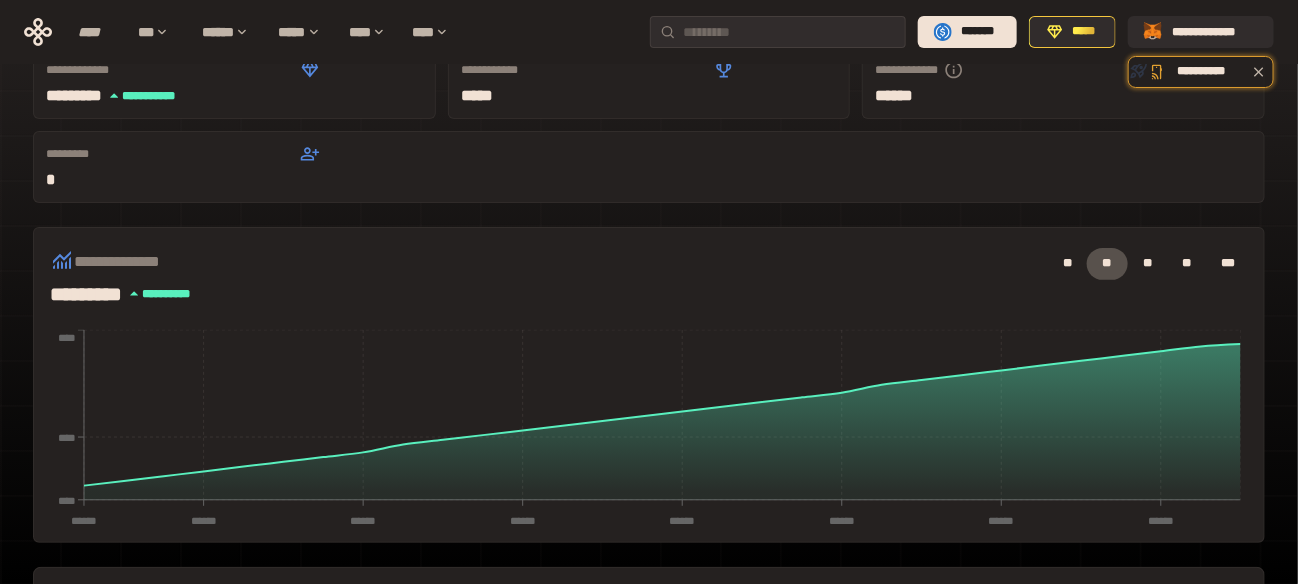 scroll, scrollTop: 0, scrollLeft: 0, axis: both 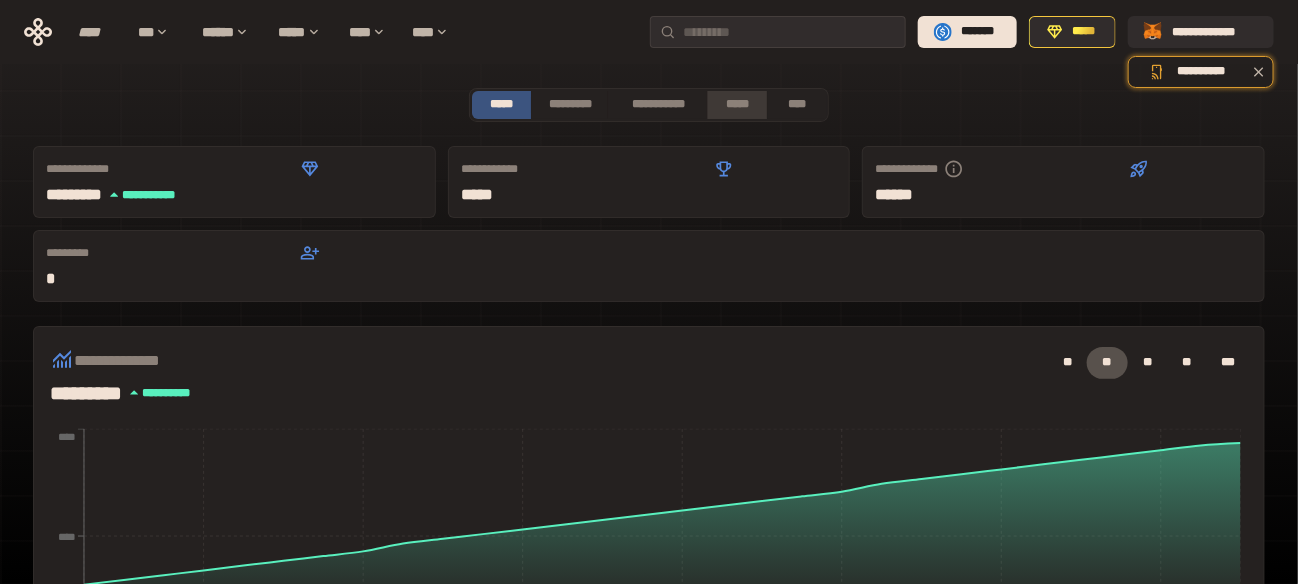 click on "*****" at bounding box center [737, 105] 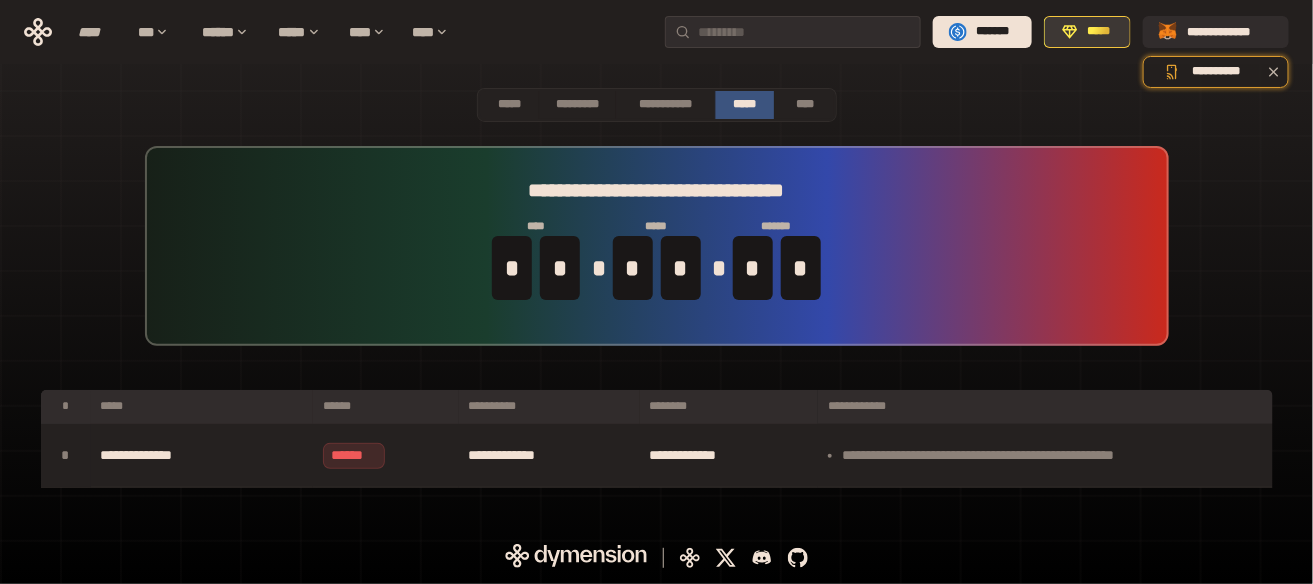 click 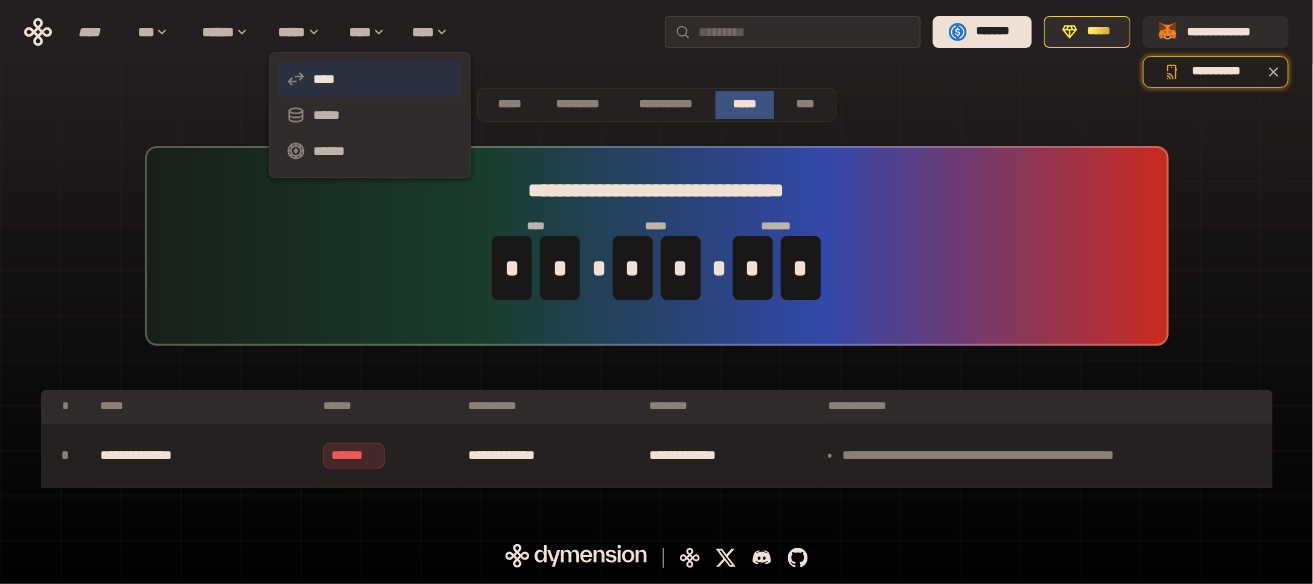 click on "****" at bounding box center [370, 79] 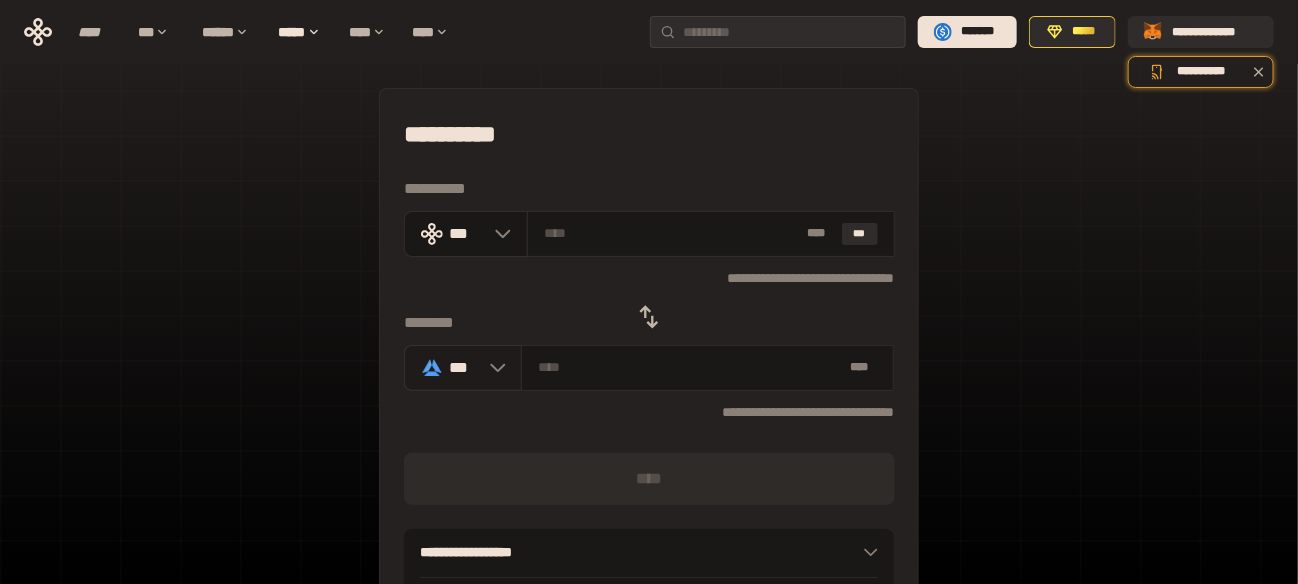 click 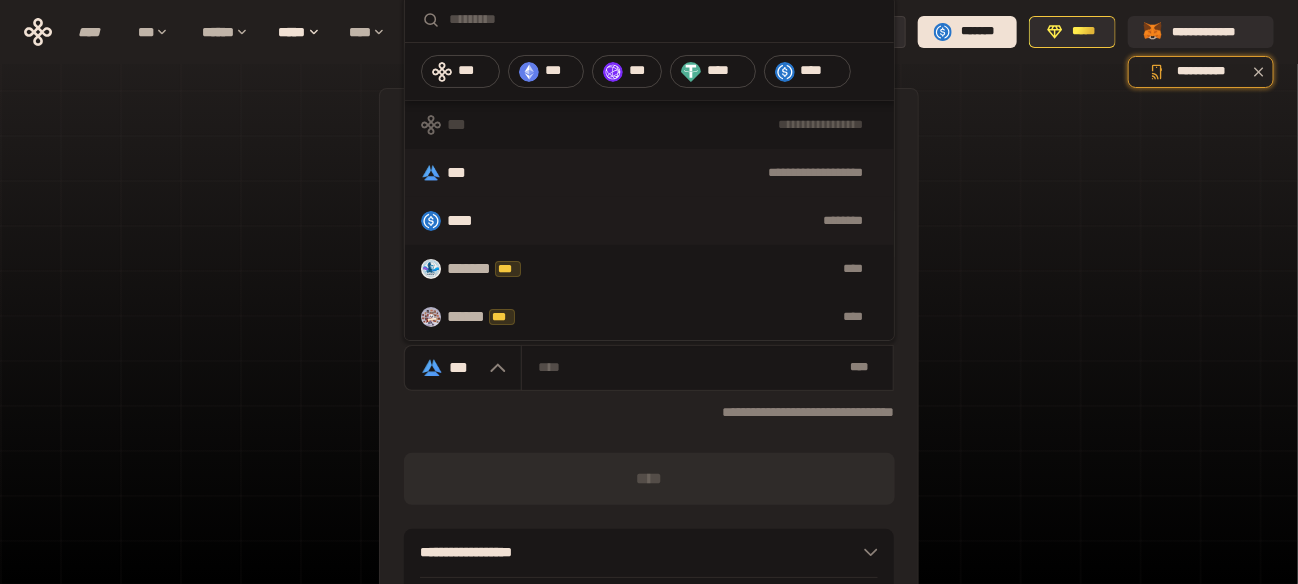 click on "********" at bounding box center [689, 221] 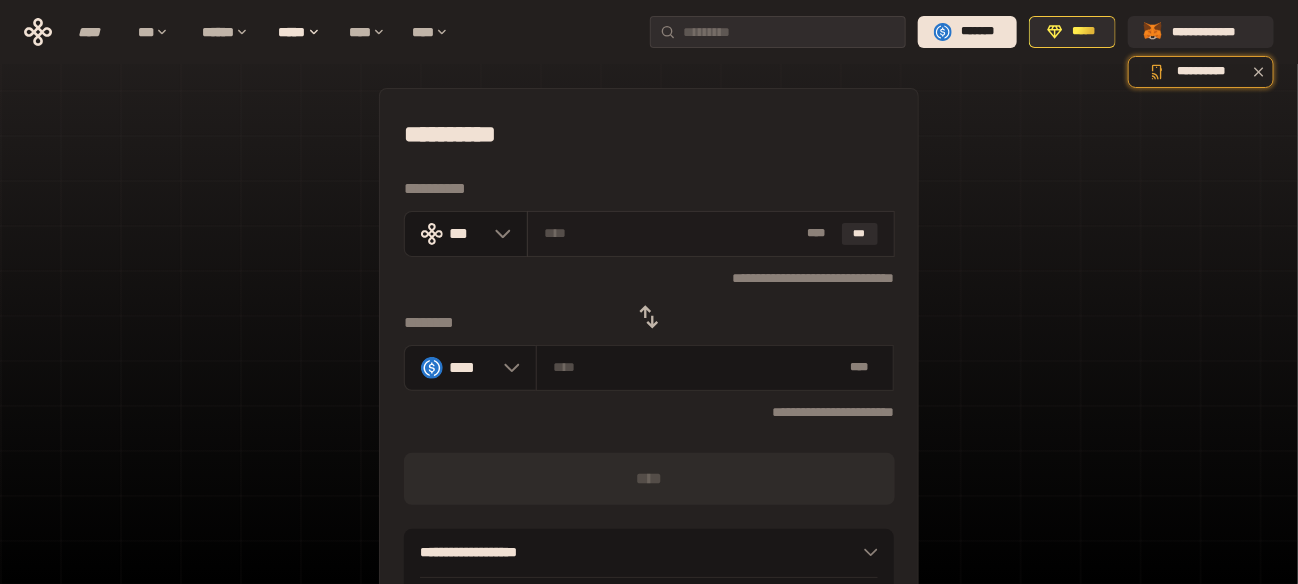 click at bounding box center [671, 233] 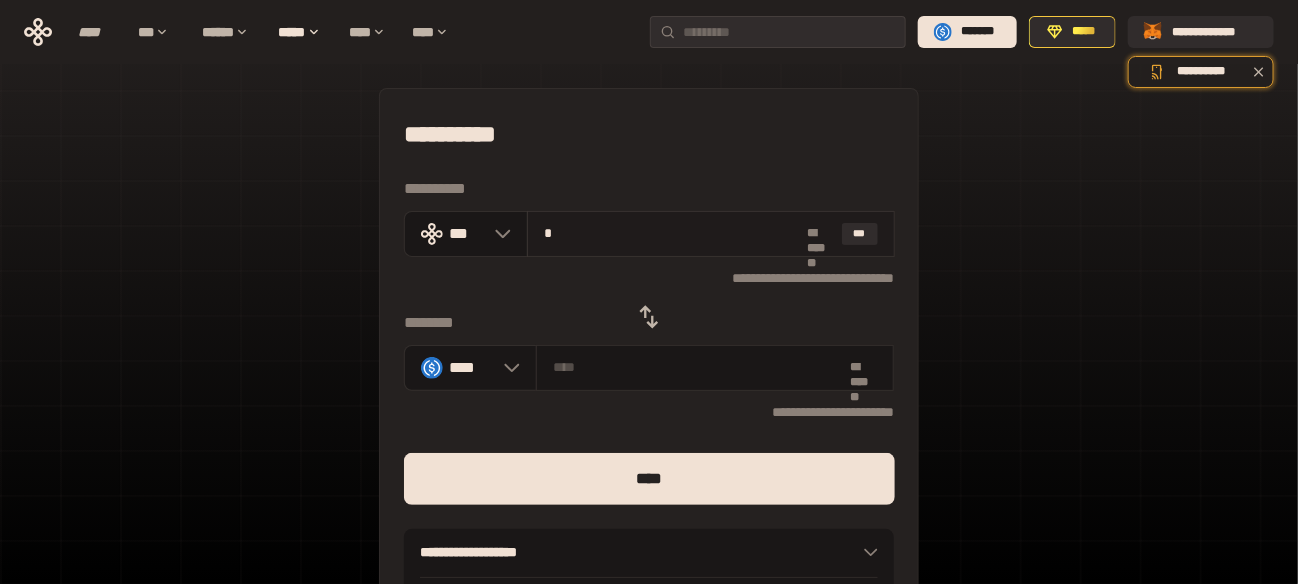 type on "********" 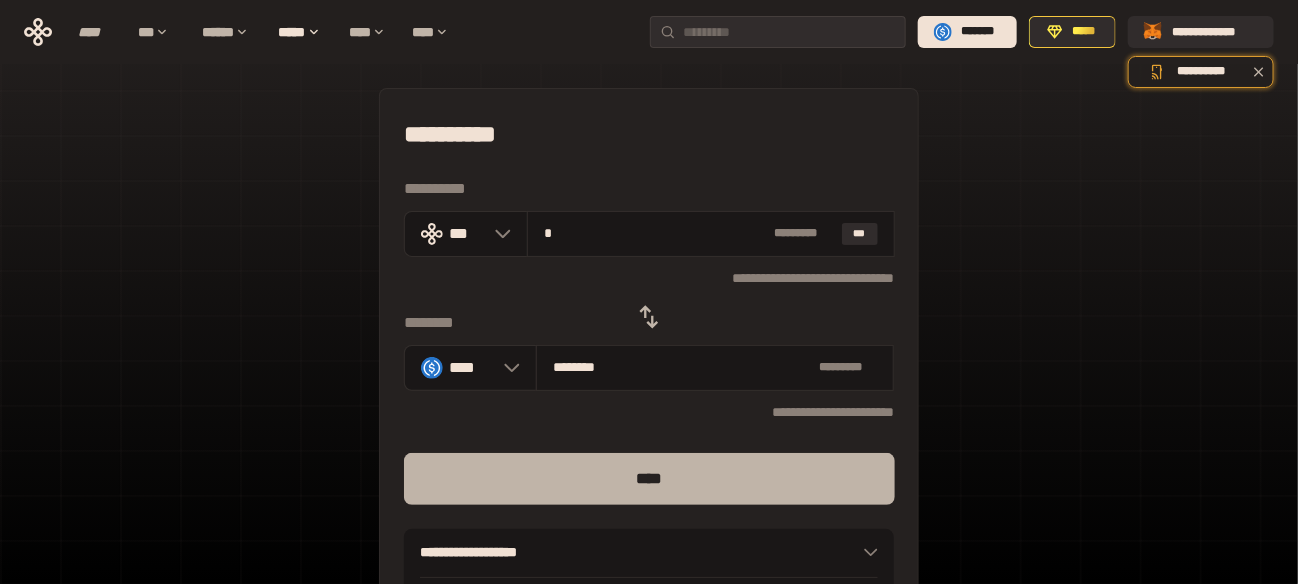 type on "*" 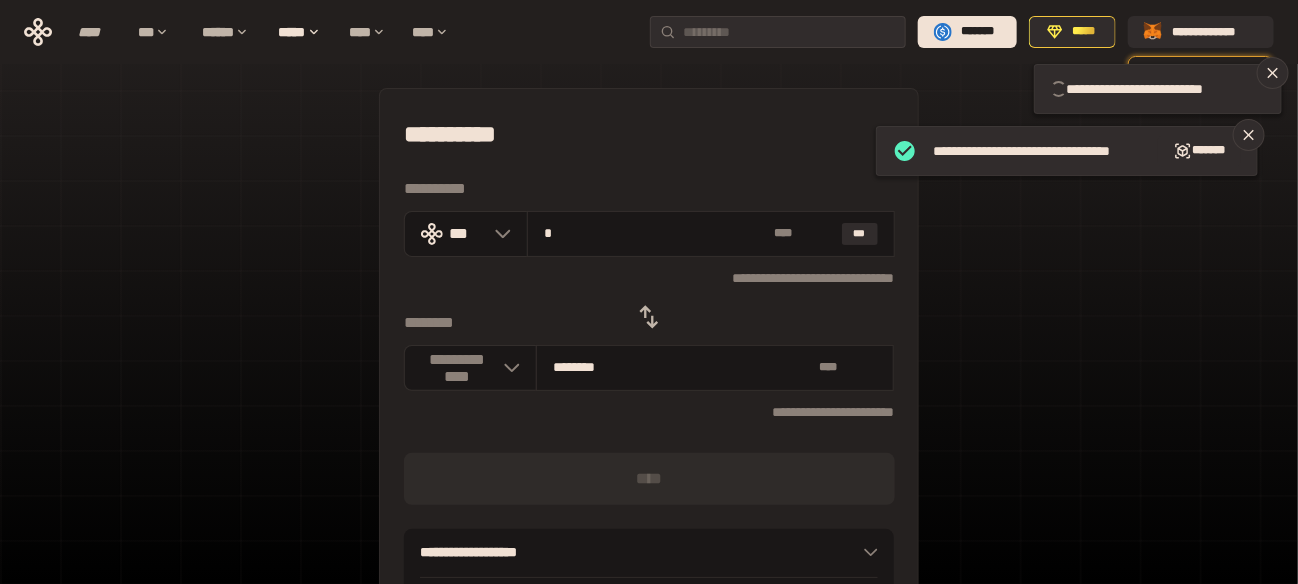 type 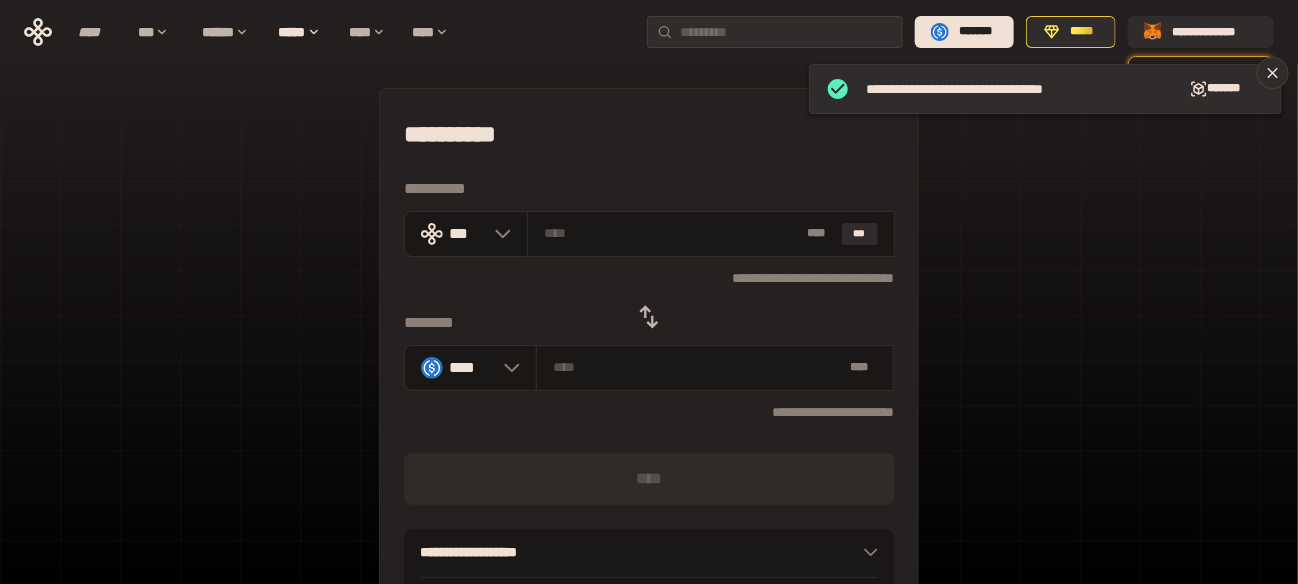 click 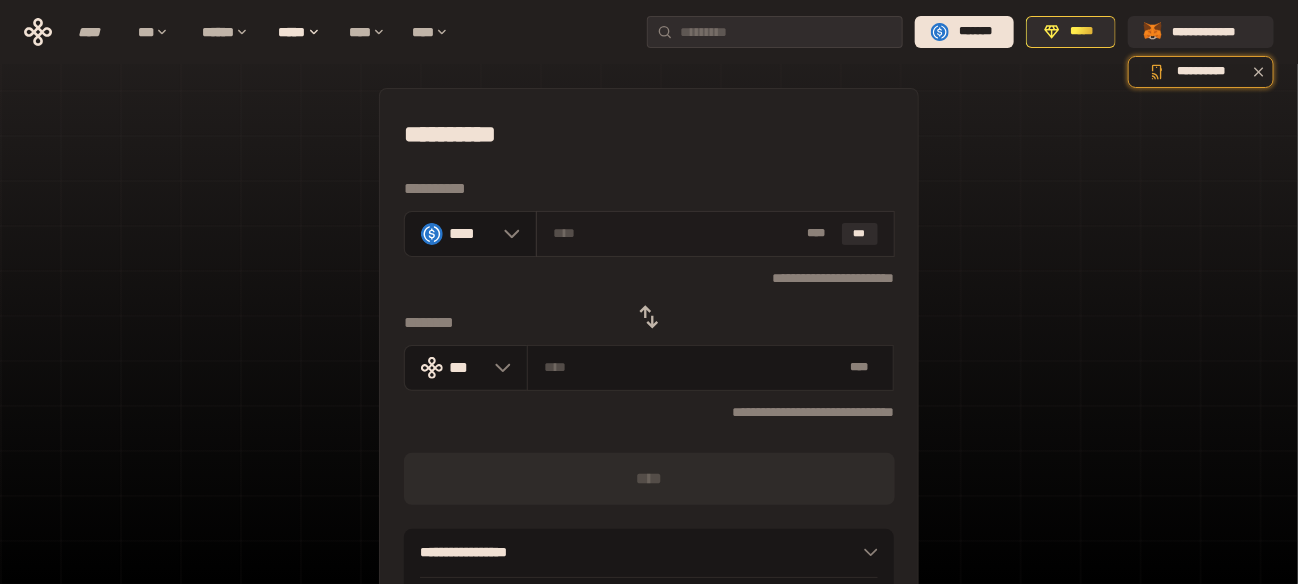 click at bounding box center (676, 233) 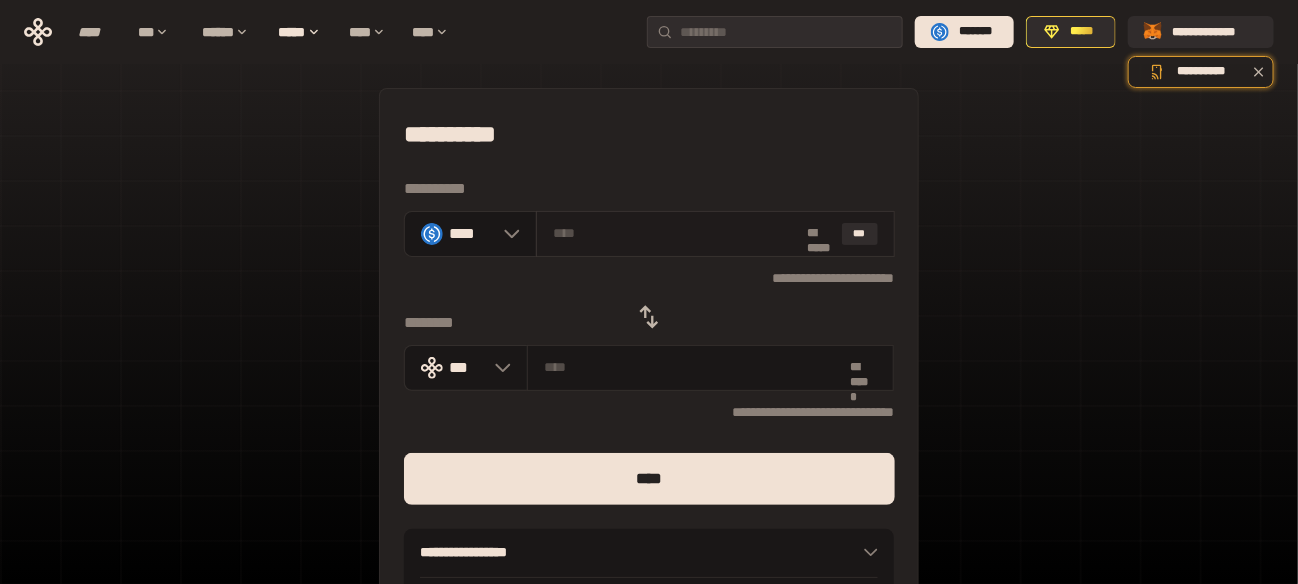 type on "*" 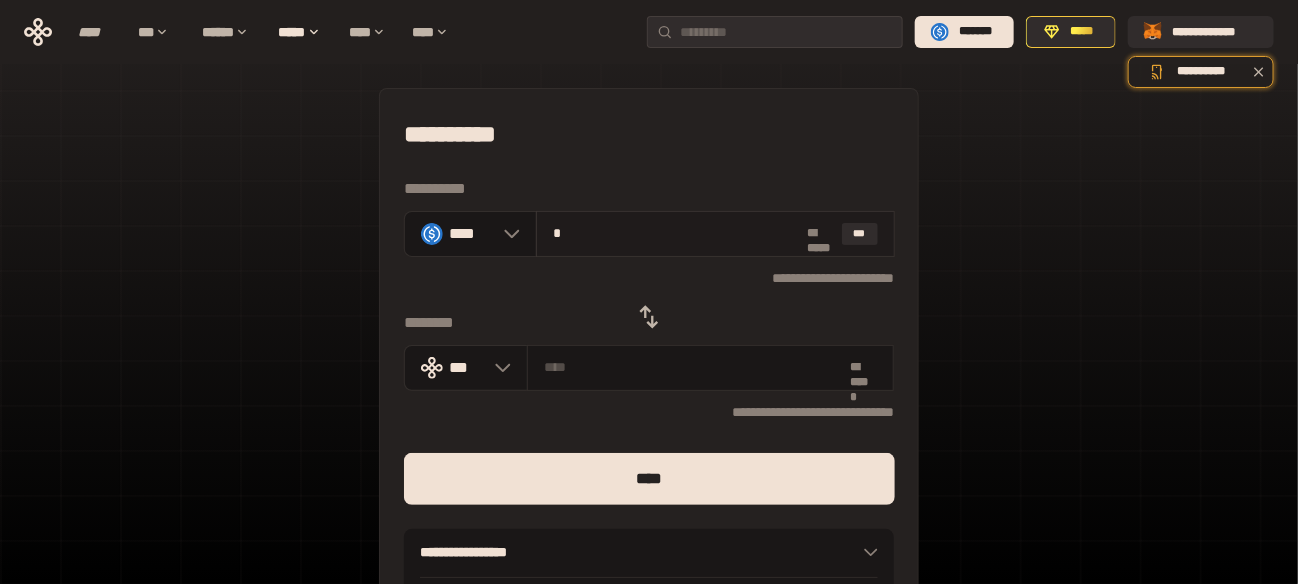 type on "**********" 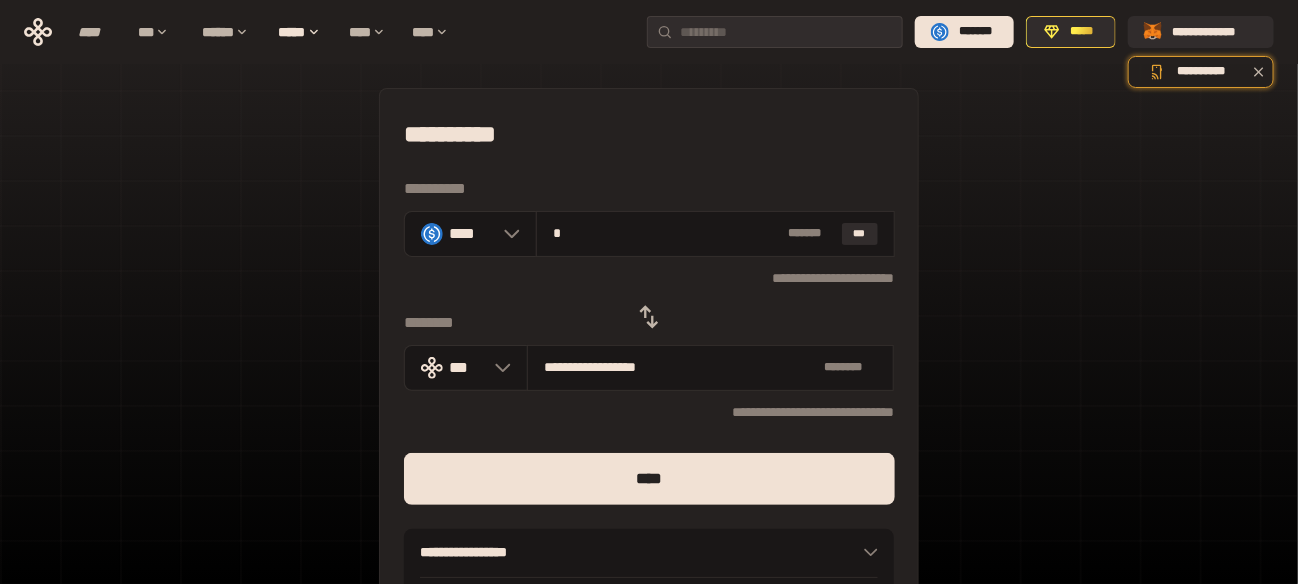 type 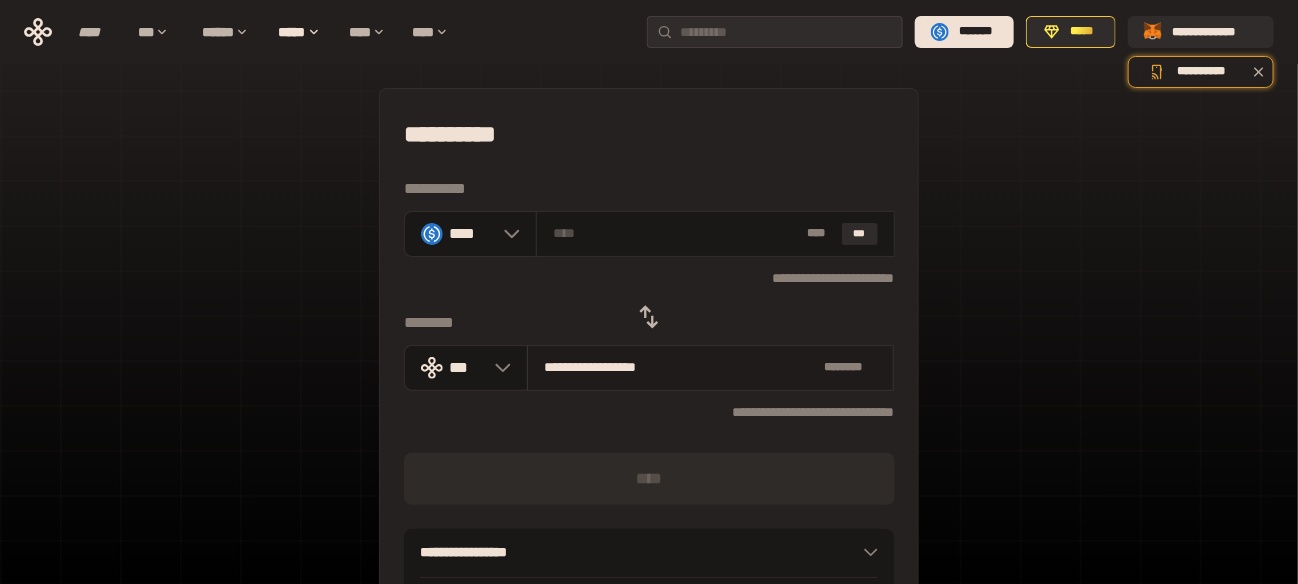 click on "**********" at bounding box center (680, 367) 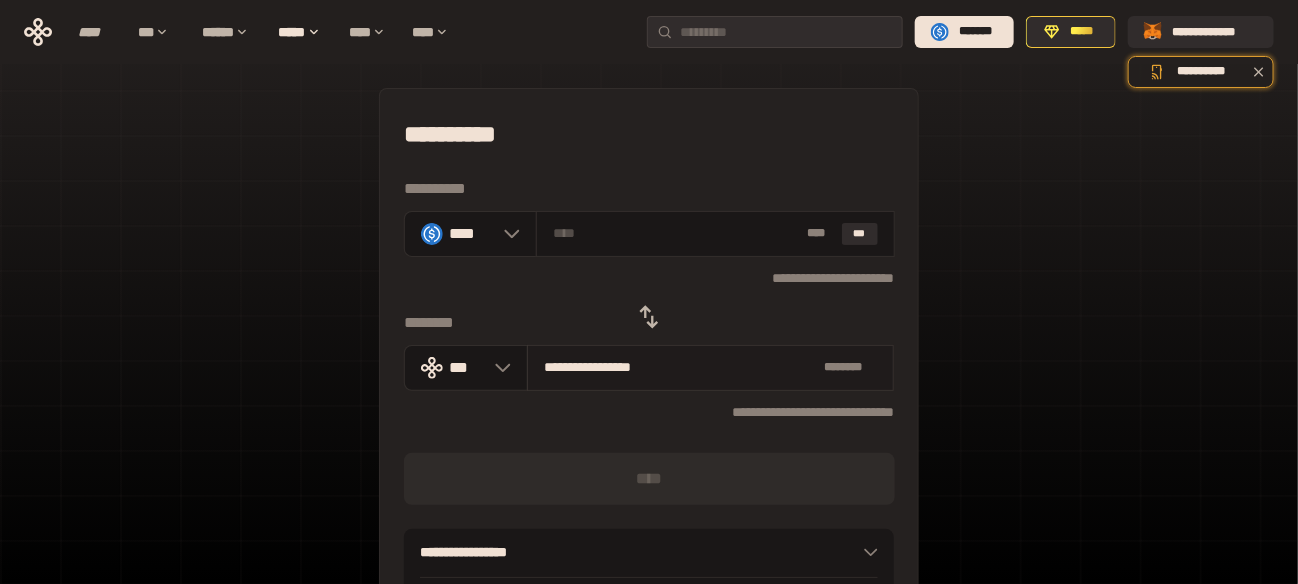 type on "**********" 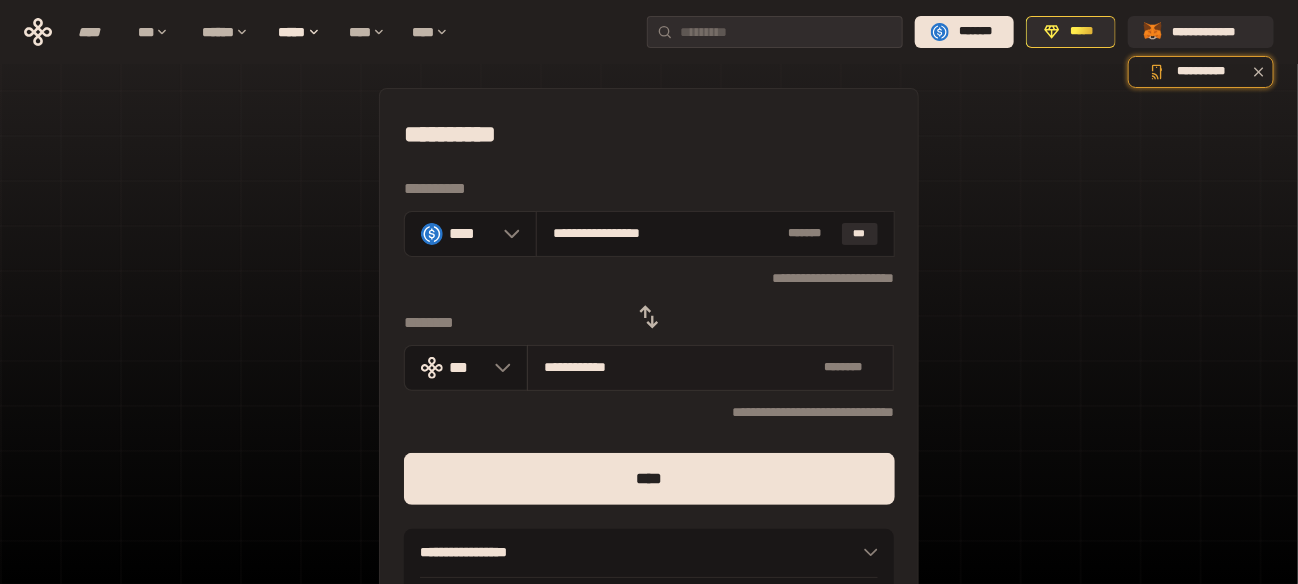type on "**********" 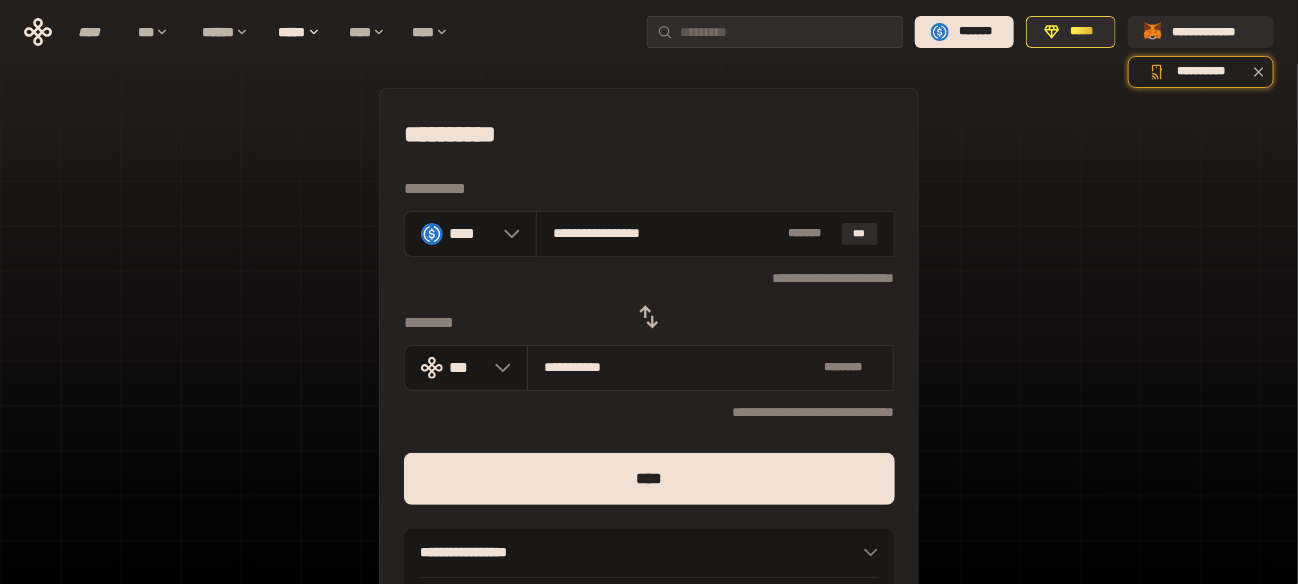type on "*" 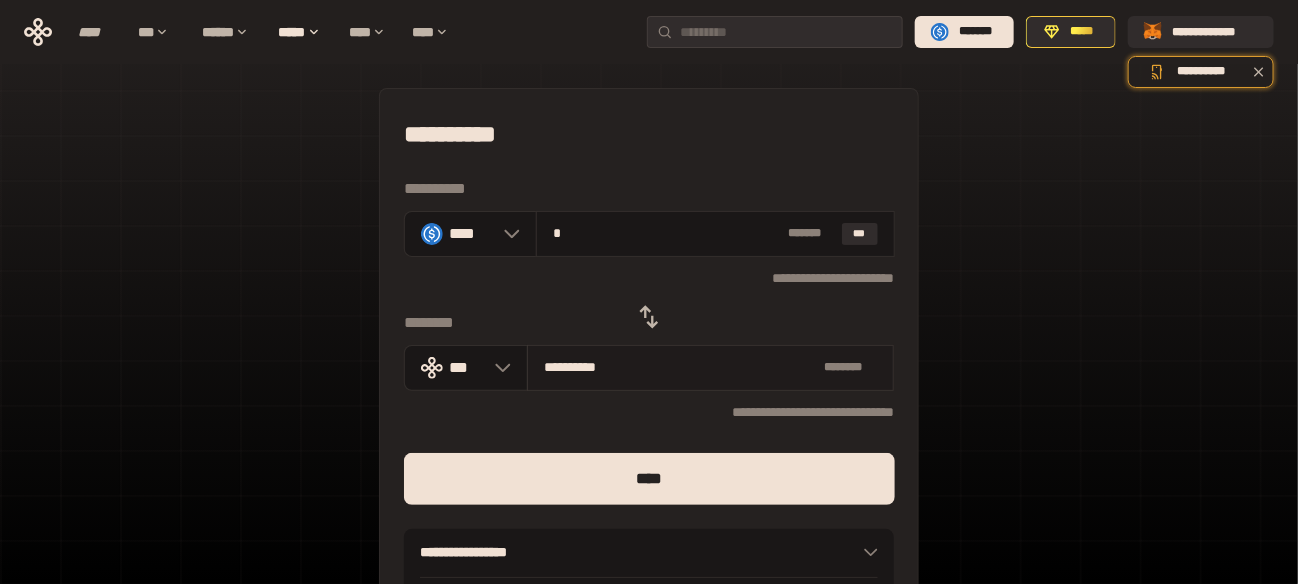 type on "*********" 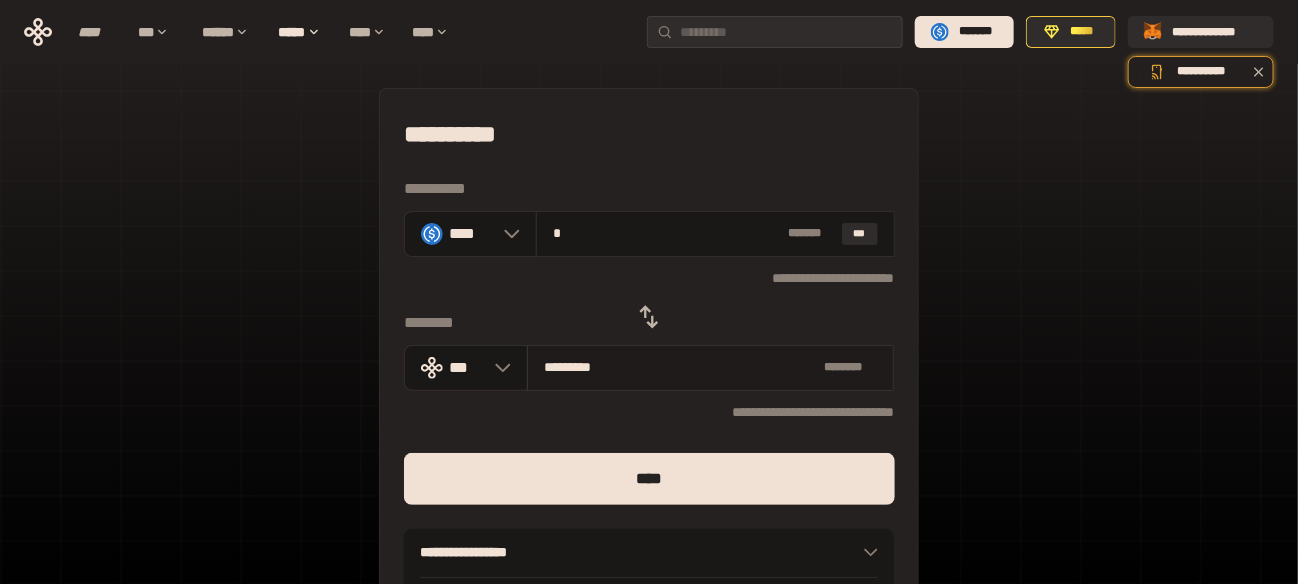 type on "**********" 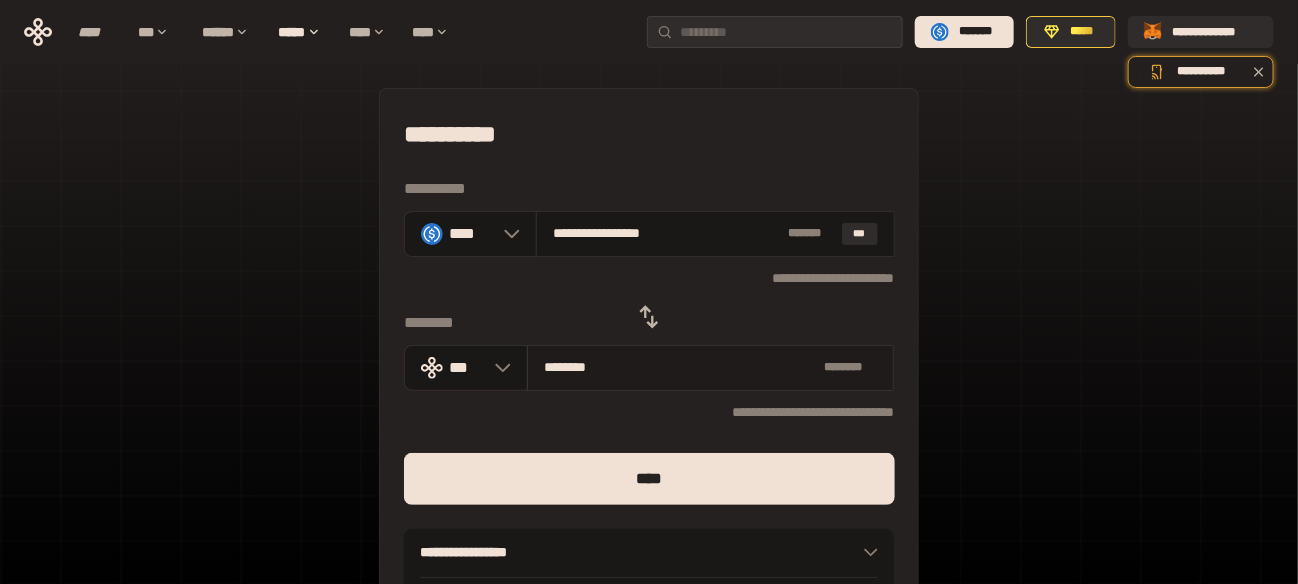 type on "*******" 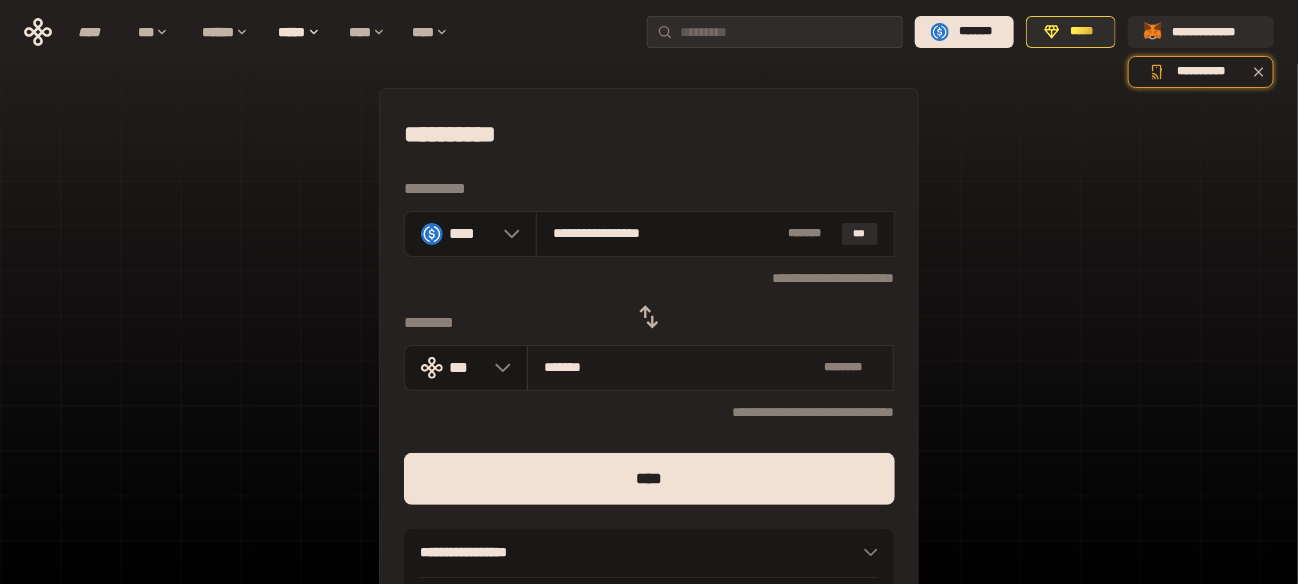 type on "**********" 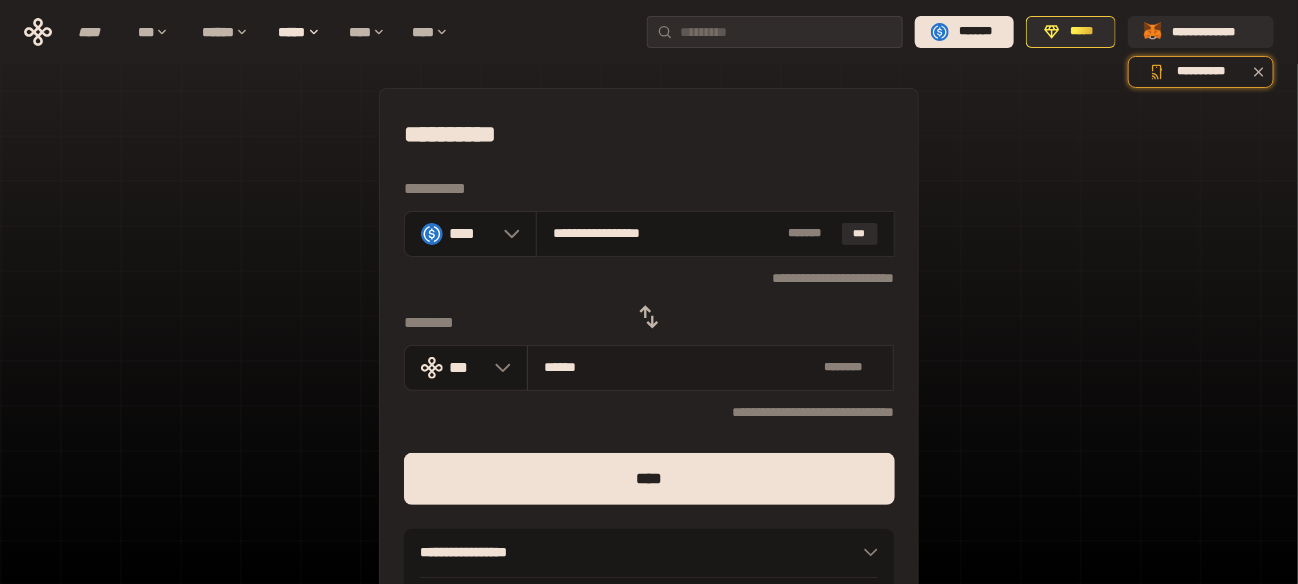type on "**********" 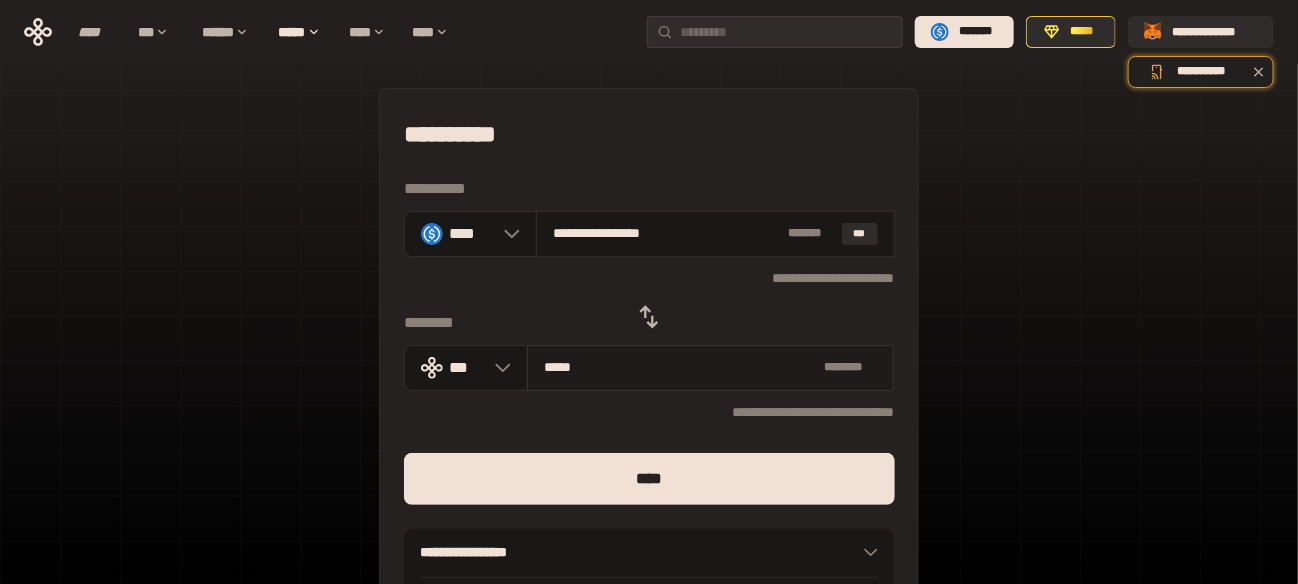 type on "**********" 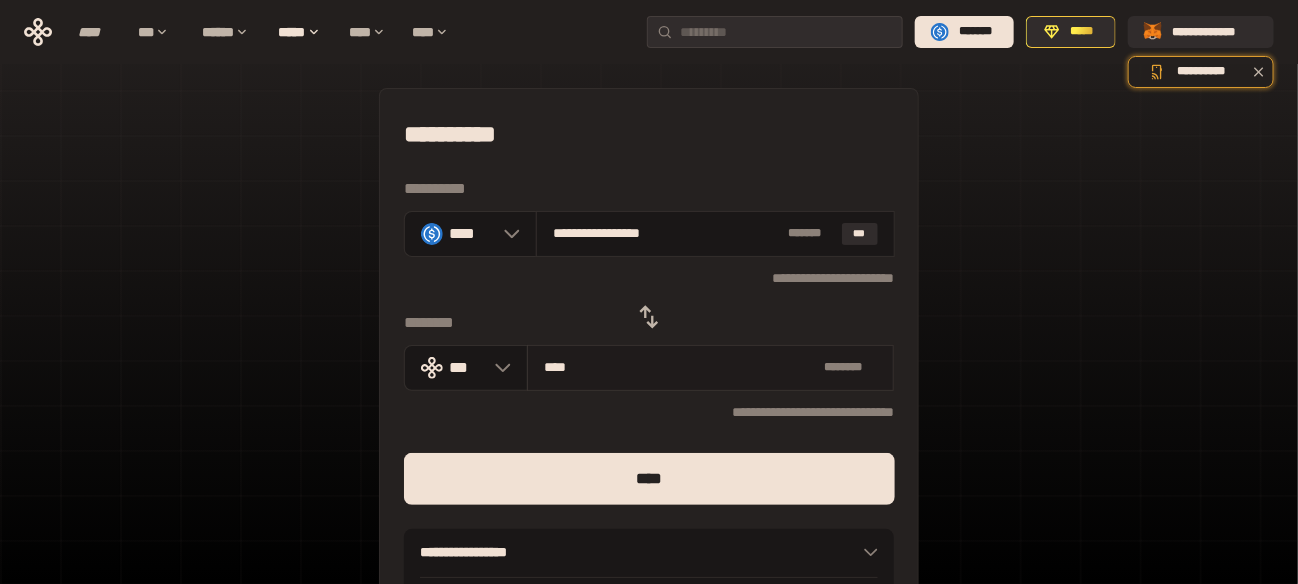 type on "**********" 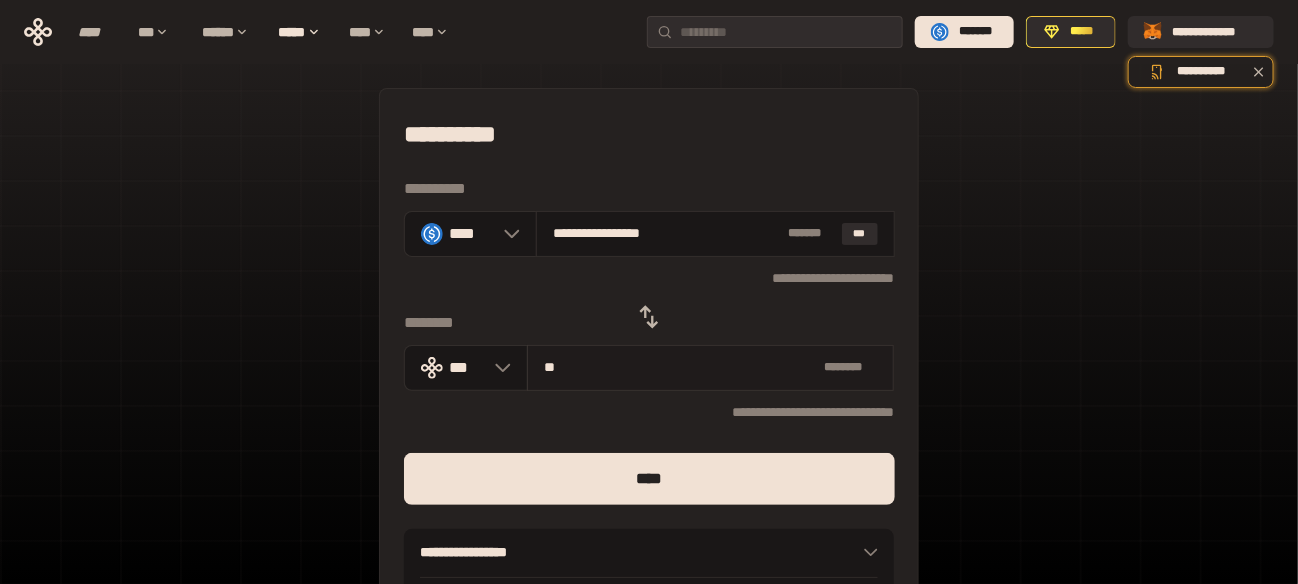 type on "**********" 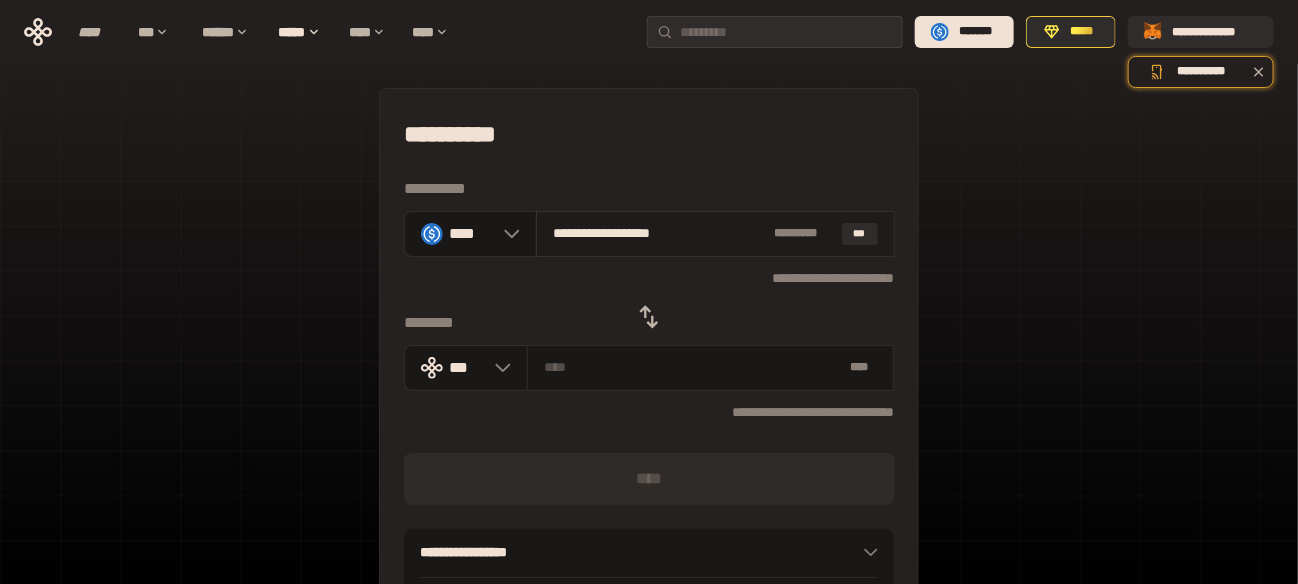 type 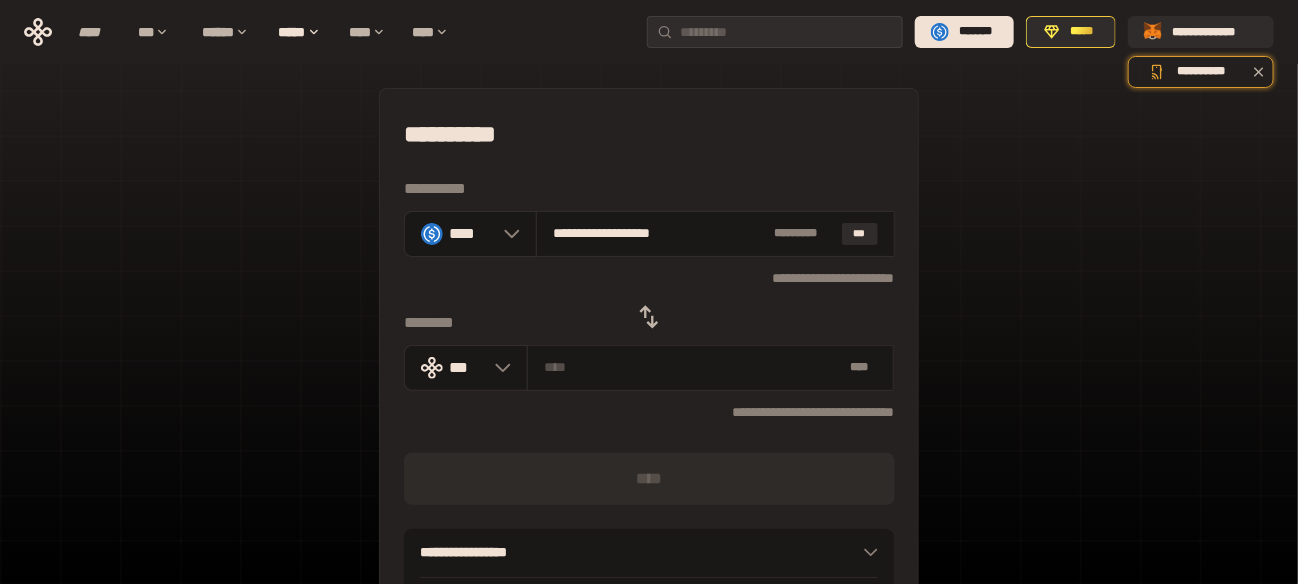 click 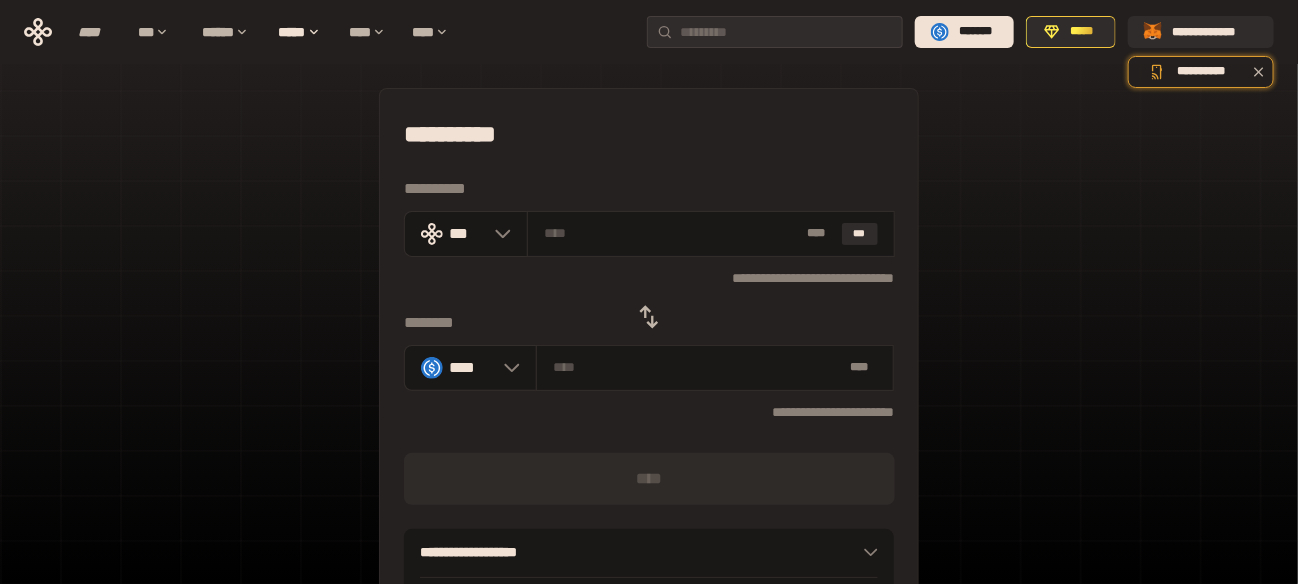 click 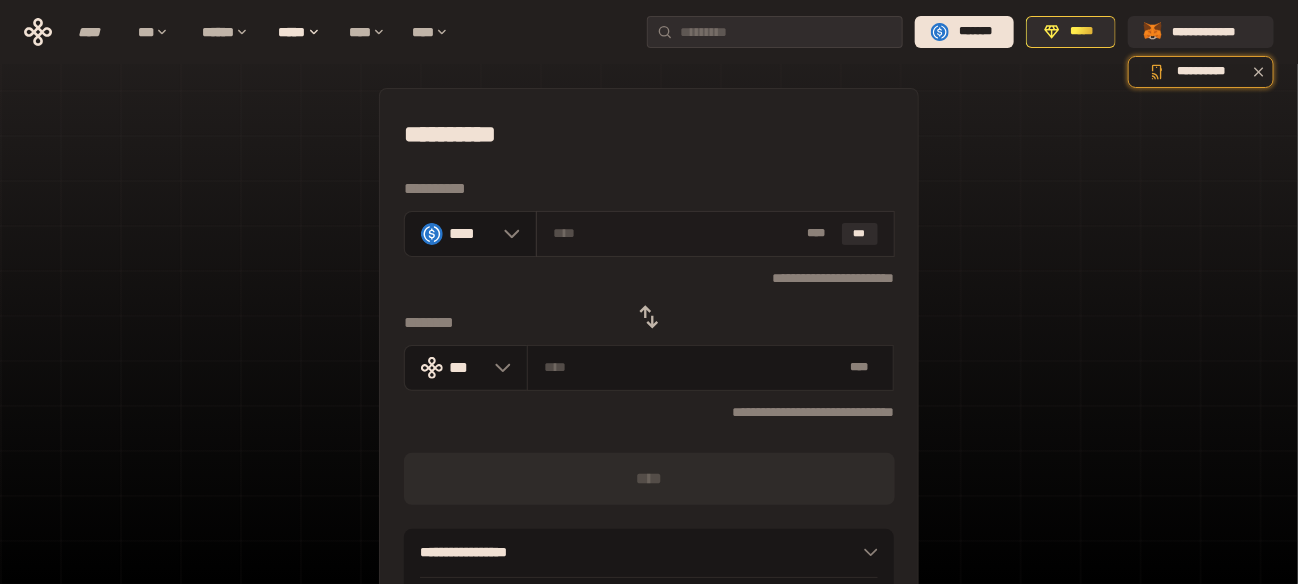 click at bounding box center (676, 233) 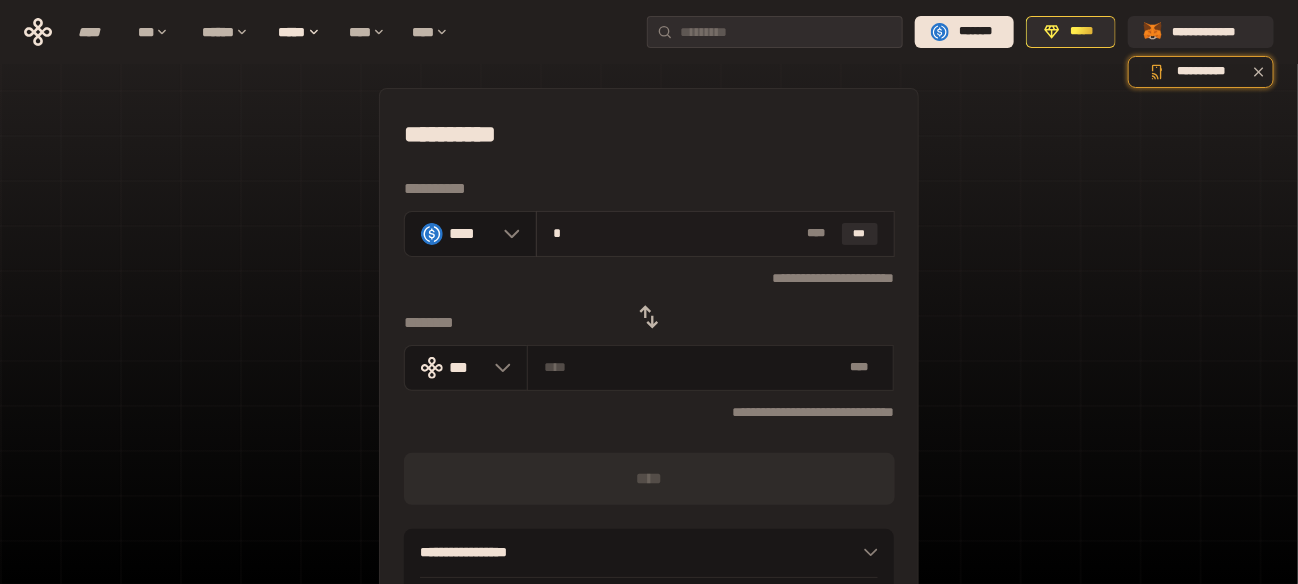 type on "**********" 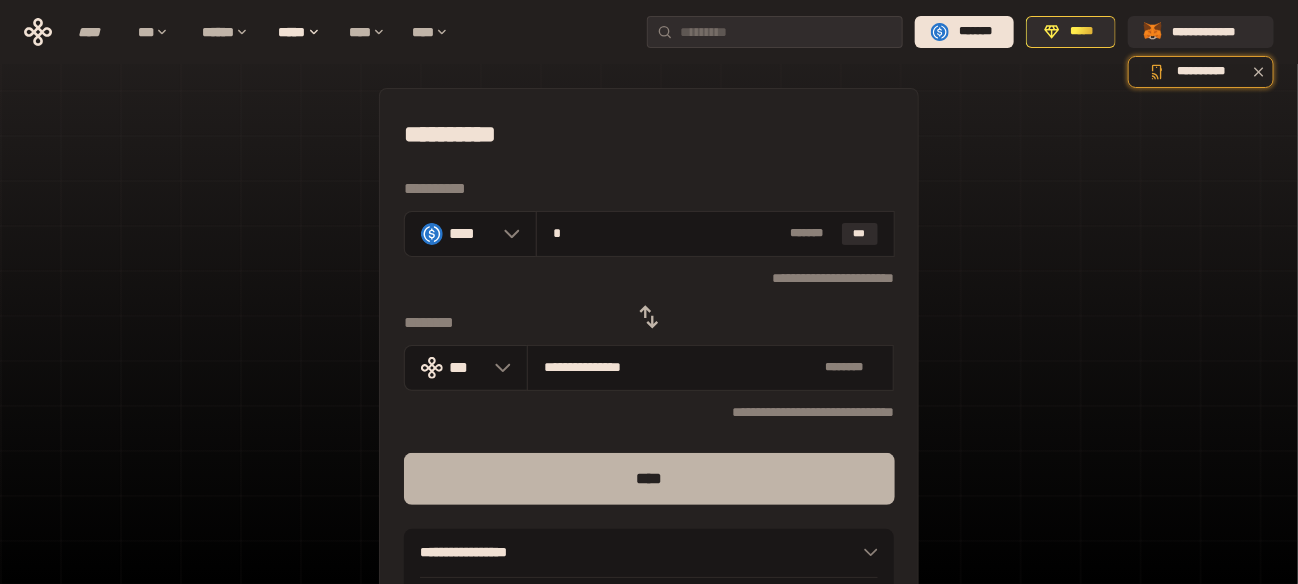 type on "*" 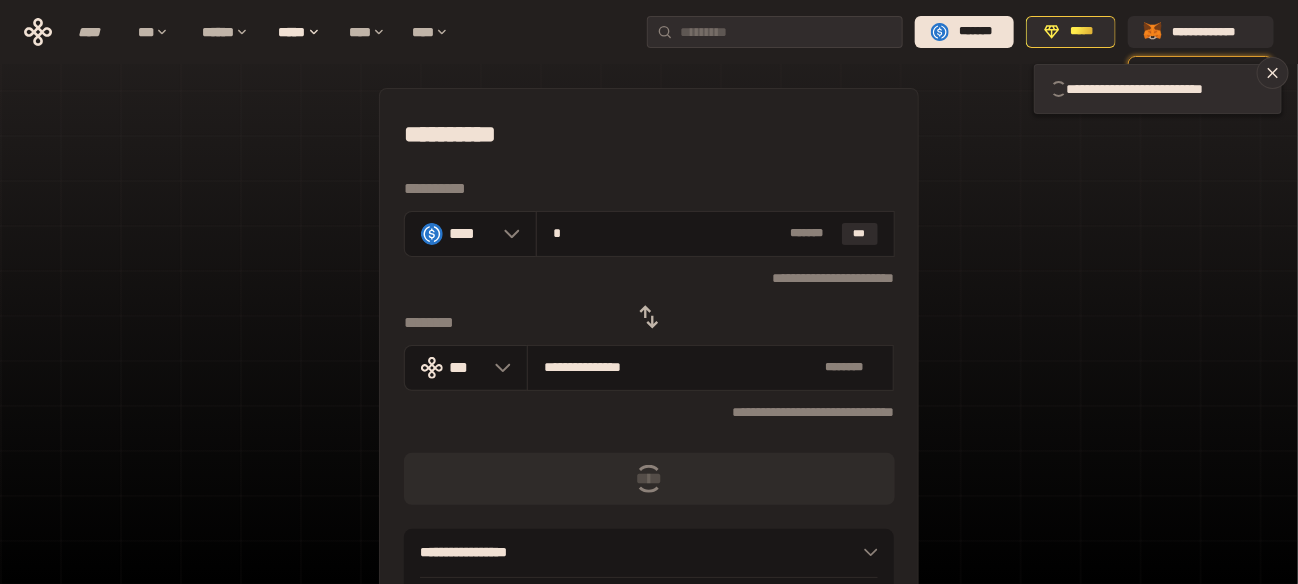 type 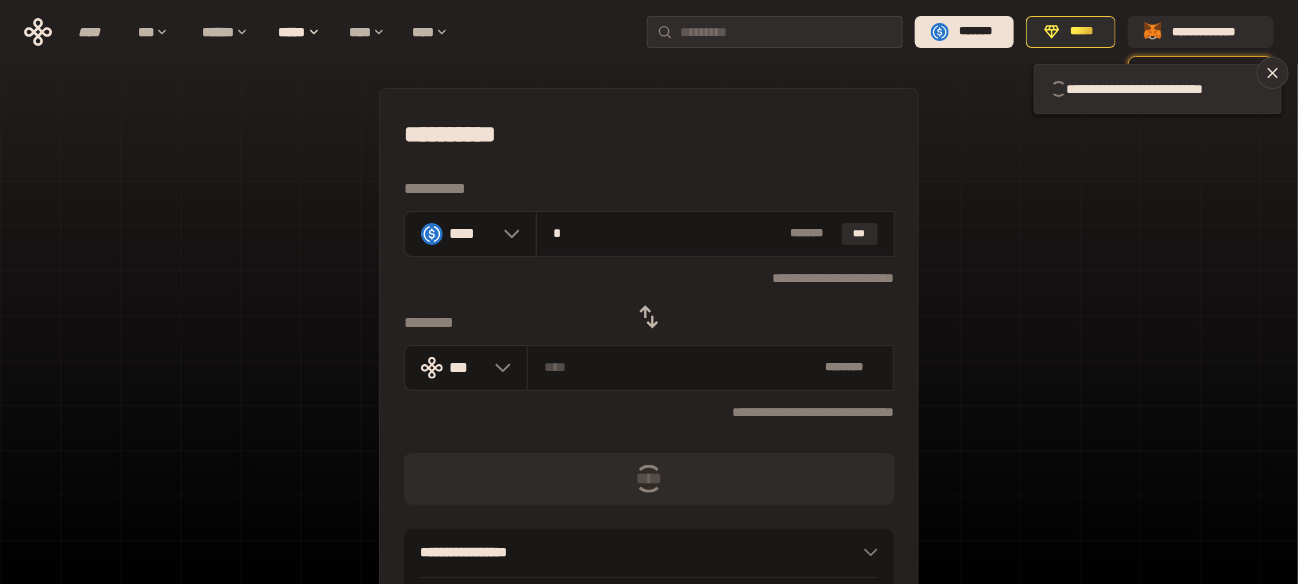 type 